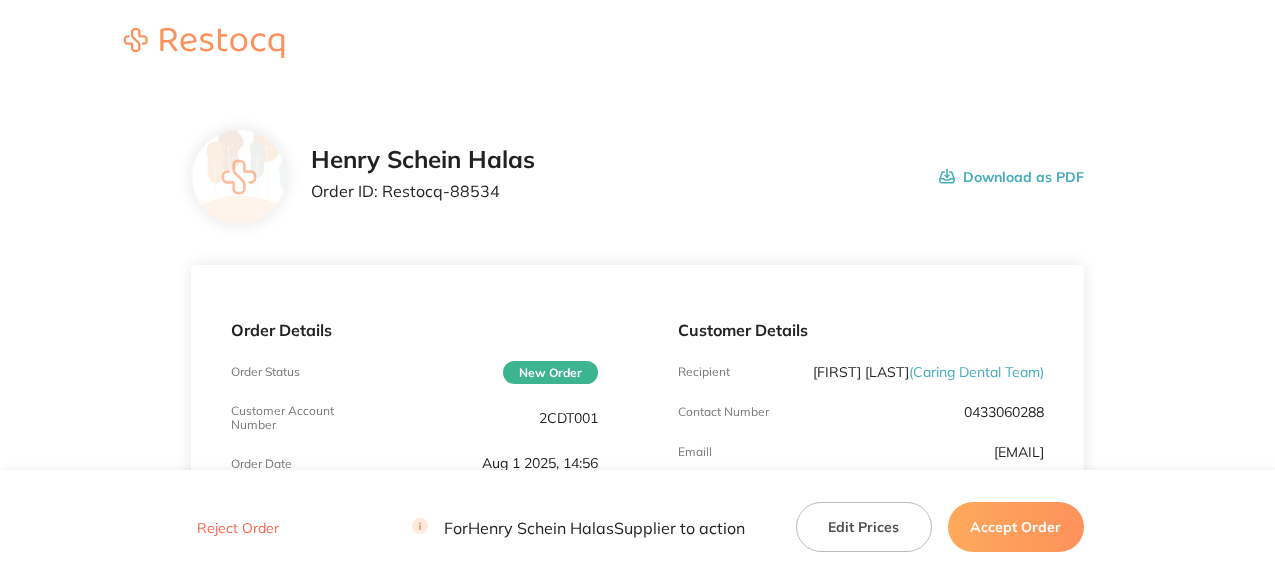 scroll, scrollTop: 0, scrollLeft: 0, axis: both 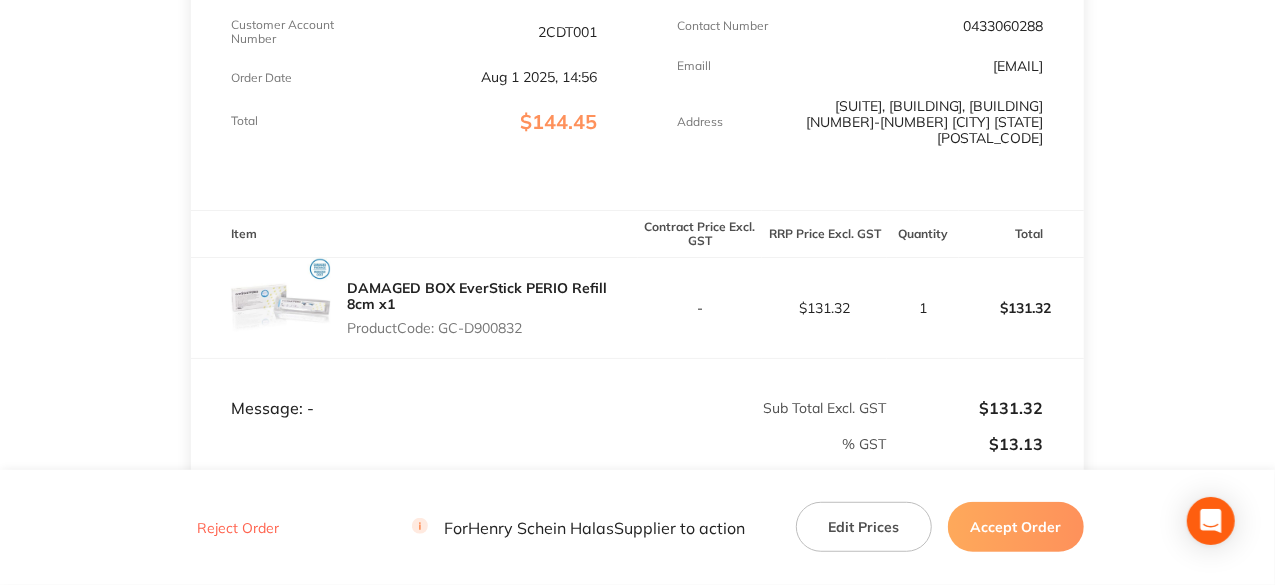 drag, startPoint x: 534, startPoint y: 334, endPoint x: 444, endPoint y: 328, distance: 90.199776 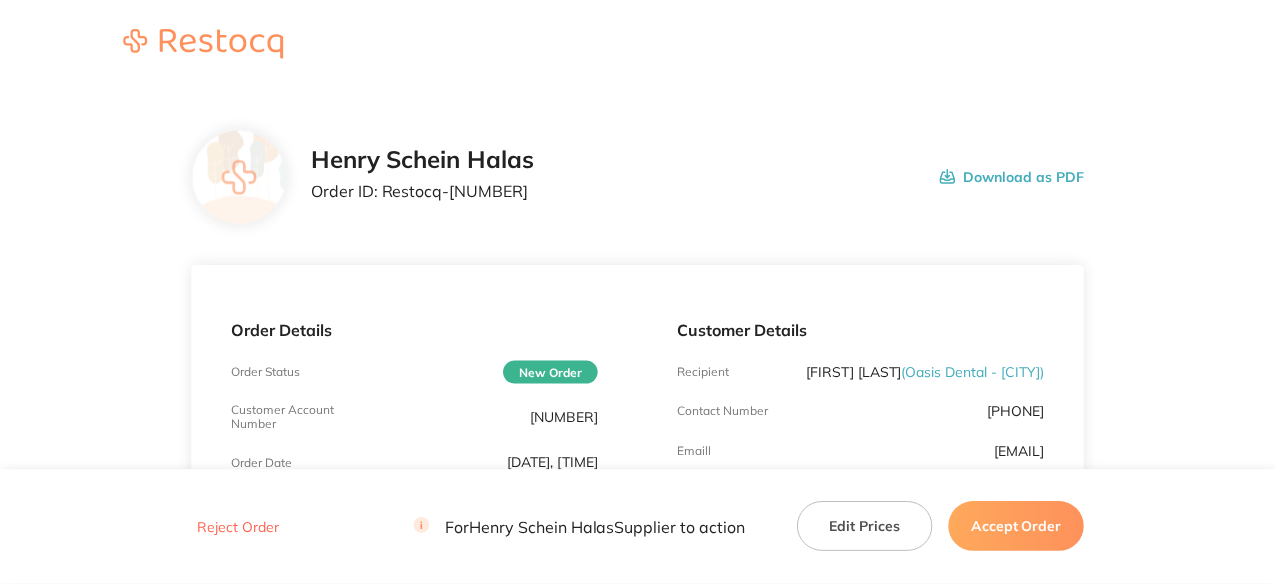 scroll, scrollTop: 0, scrollLeft: 0, axis: both 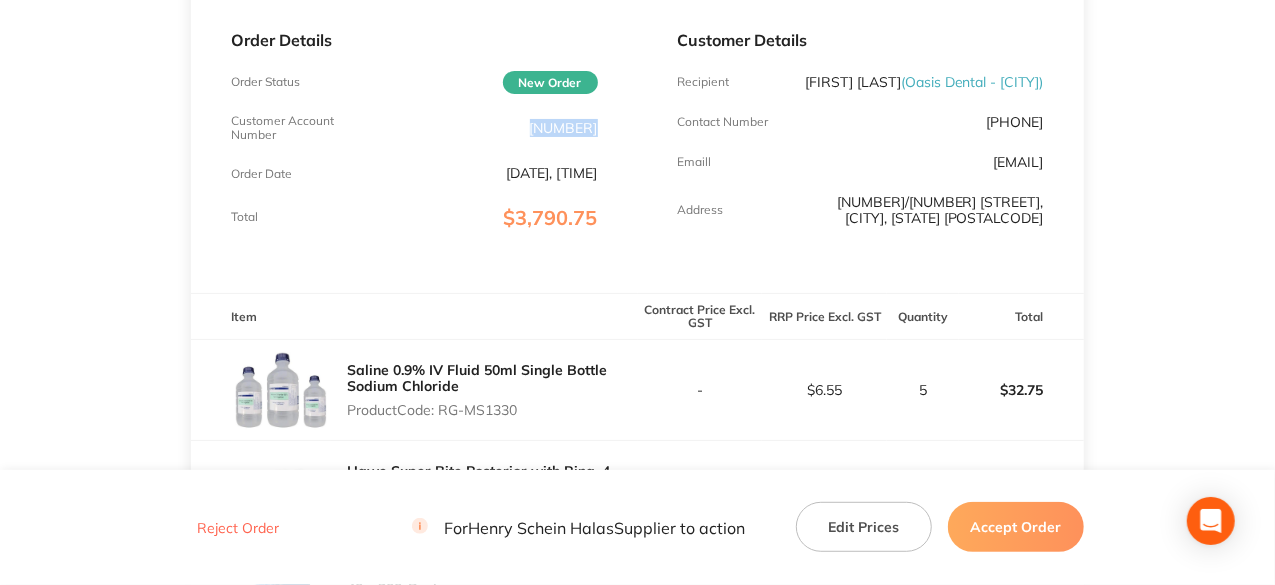 drag, startPoint x: 605, startPoint y: 131, endPoint x: 529, endPoint y: 126, distance: 76.1643 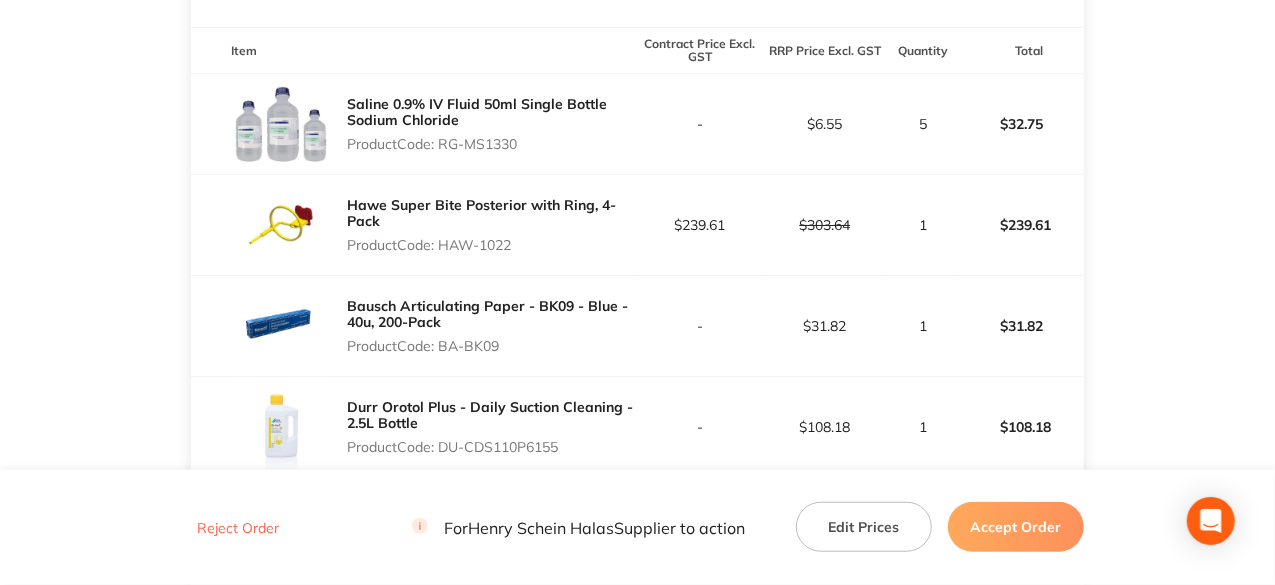 scroll, scrollTop: 560, scrollLeft: 0, axis: vertical 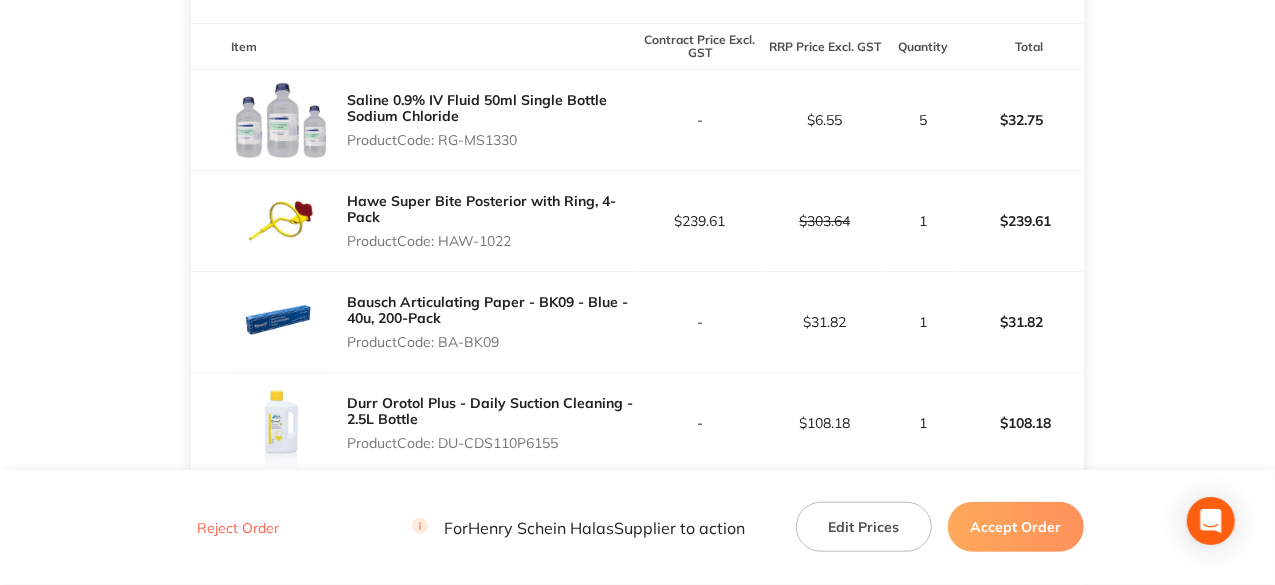 drag, startPoint x: 530, startPoint y: 154, endPoint x: 444, endPoint y: 151, distance: 86.05231 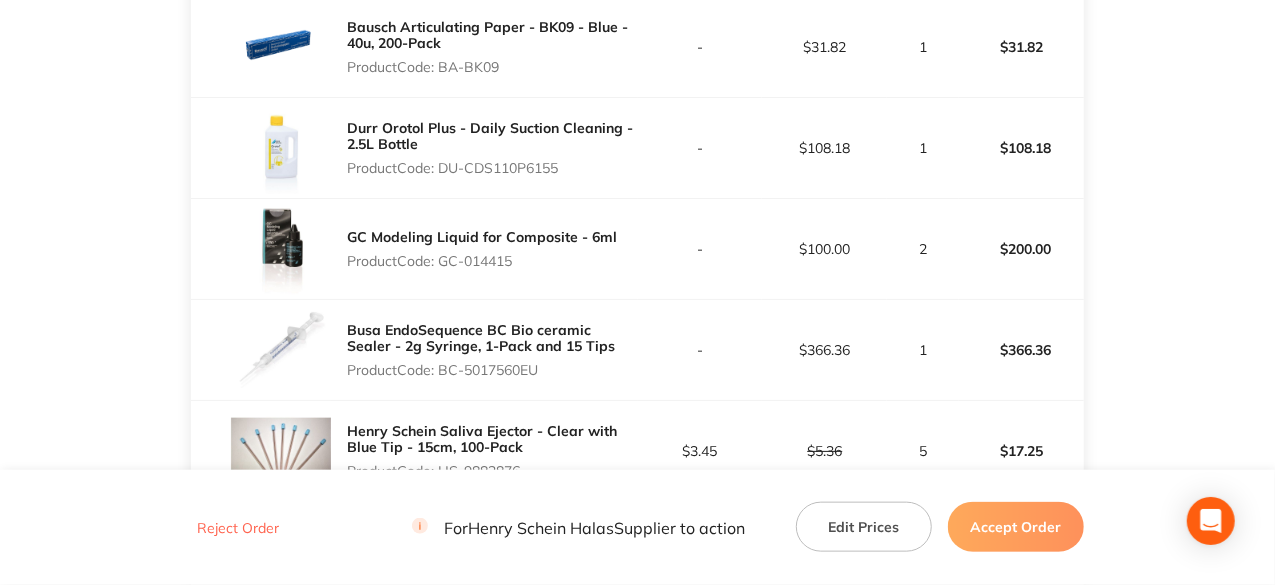 scroll, scrollTop: 842, scrollLeft: 0, axis: vertical 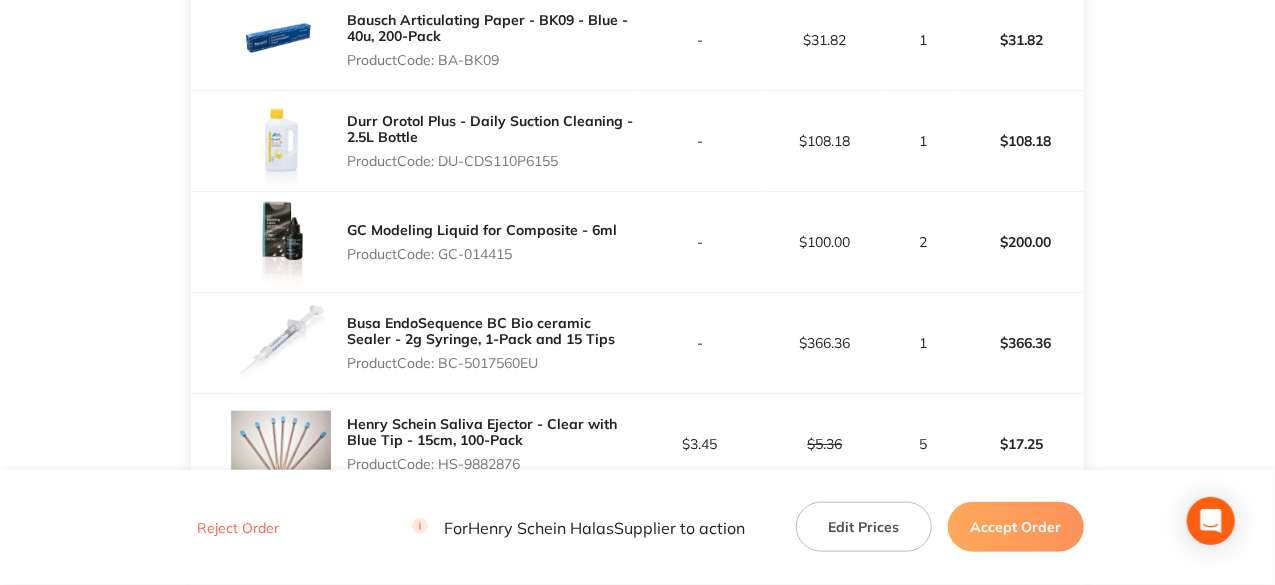 drag, startPoint x: 581, startPoint y: 174, endPoint x: 443, endPoint y: 173, distance: 138.00362 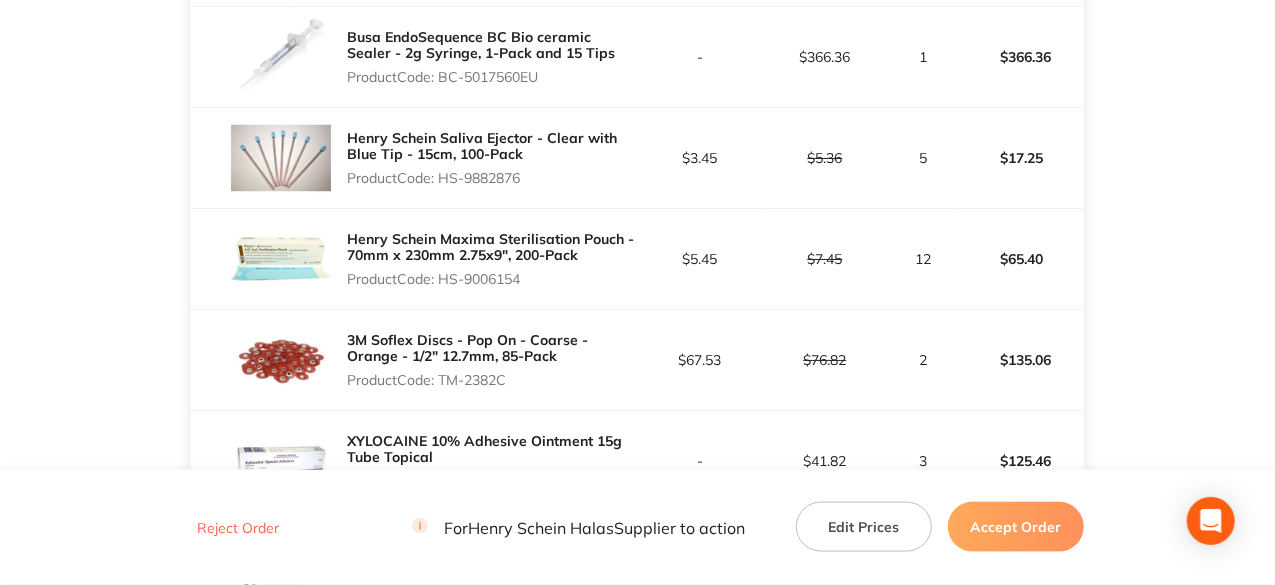 scroll, scrollTop: 1132, scrollLeft: 0, axis: vertical 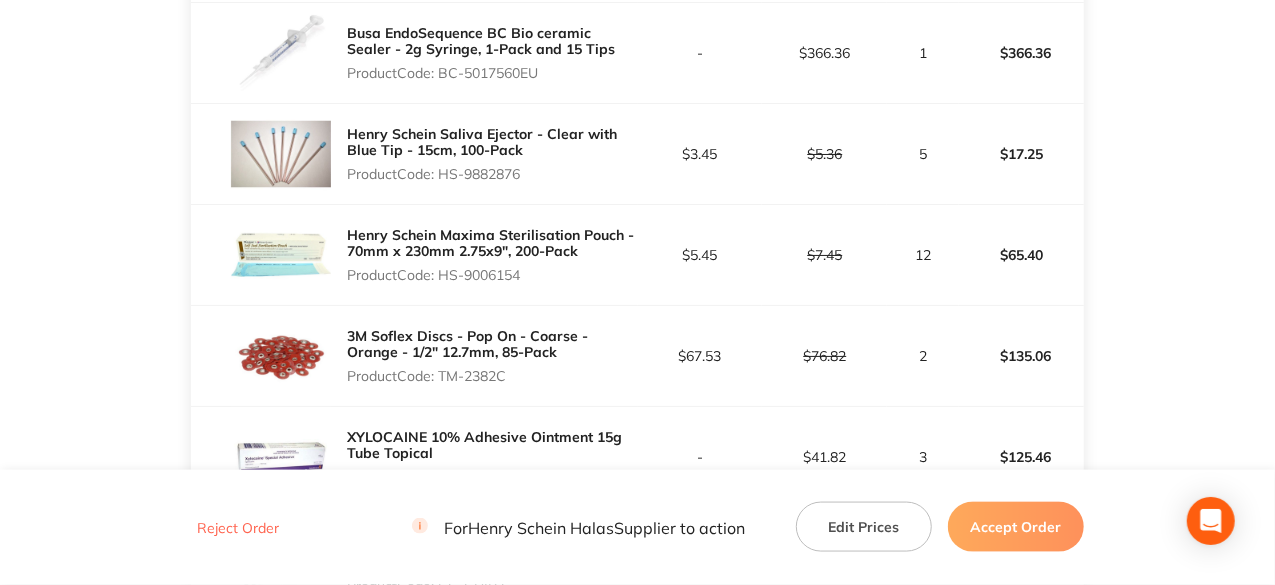 drag, startPoint x: 527, startPoint y: 183, endPoint x: 442, endPoint y: 181, distance: 85.02353 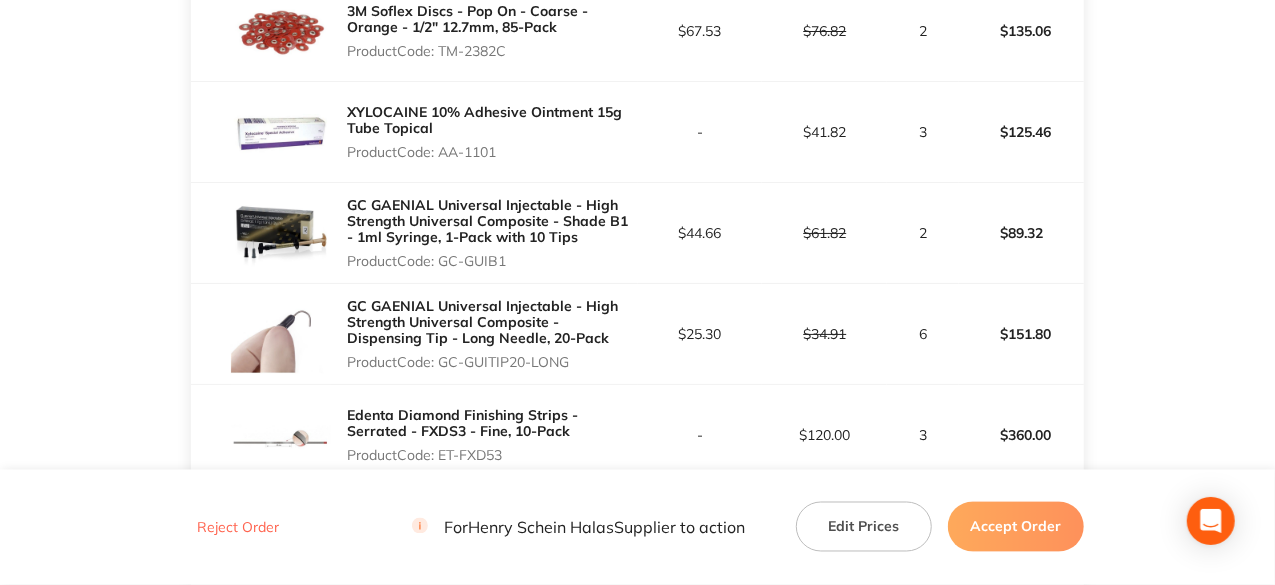 scroll, scrollTop: 1464, scrollLeft: 0, axis: vertical 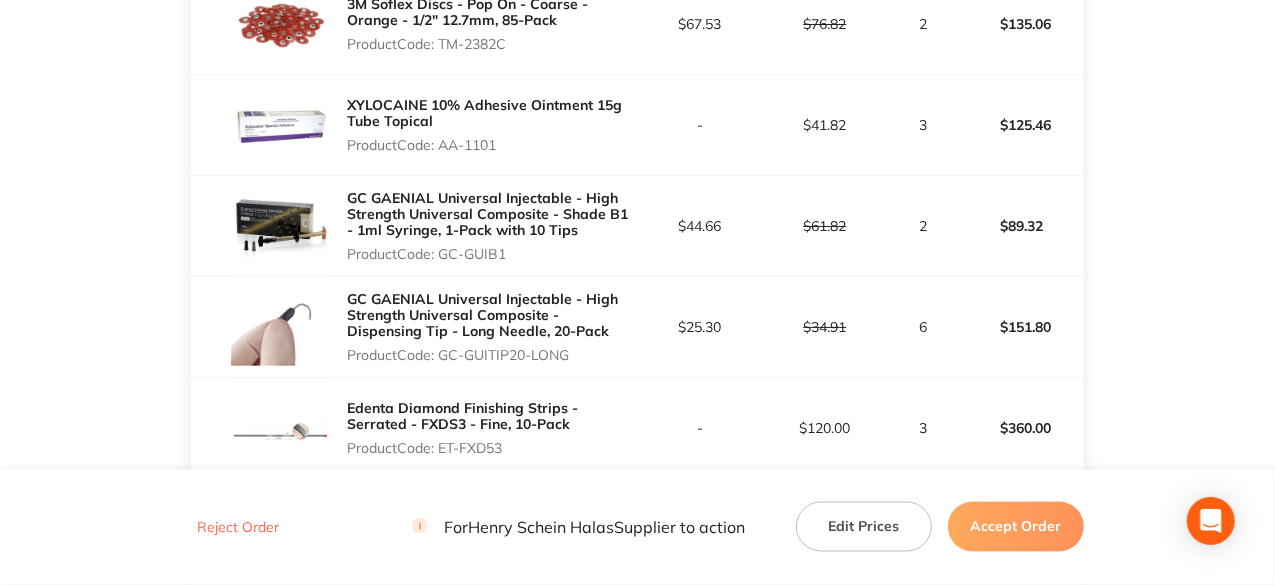 drag, startPoint x: 513, startPoint y: 159, endPoint x: 444, endPoint y: 157, distance: 69.02898 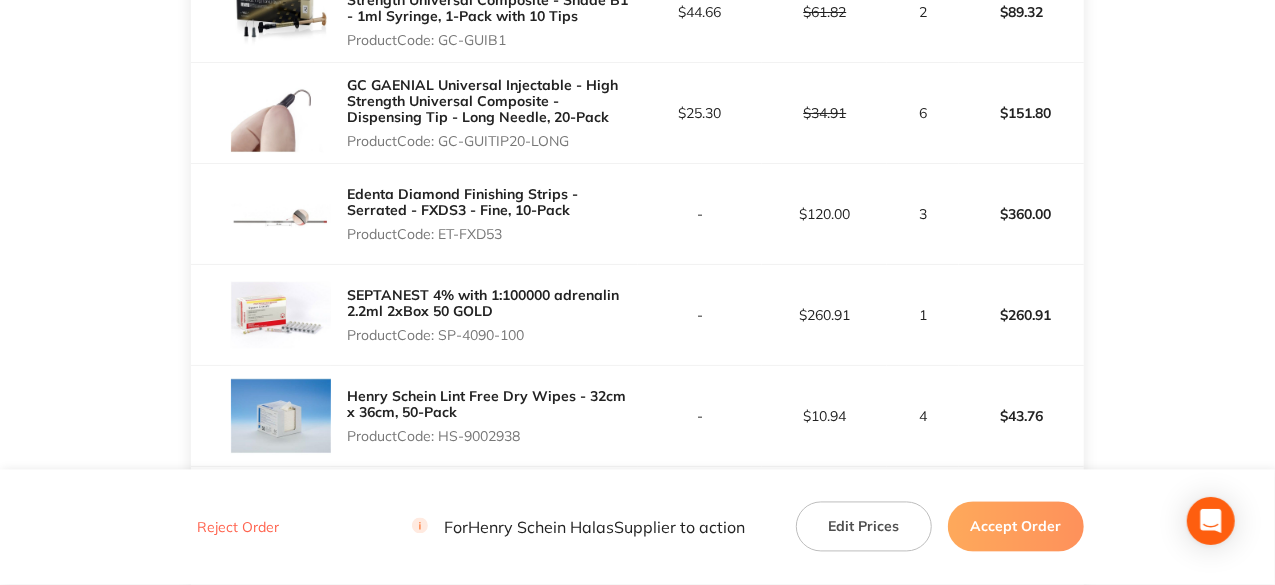 scroll, scrollTop: 1682, scrollLeft: 0, axis: vertical 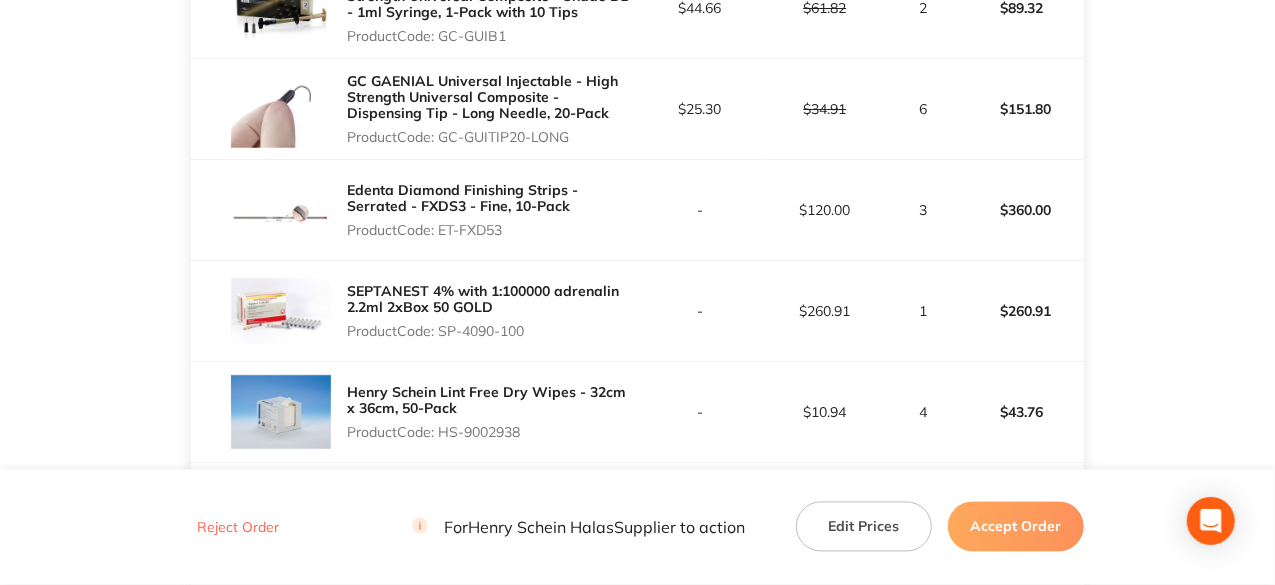 drag, startPoint x: 516, startPoint y: 240, endPoint x: 442, endPoint y: 241, distance: 74.00676 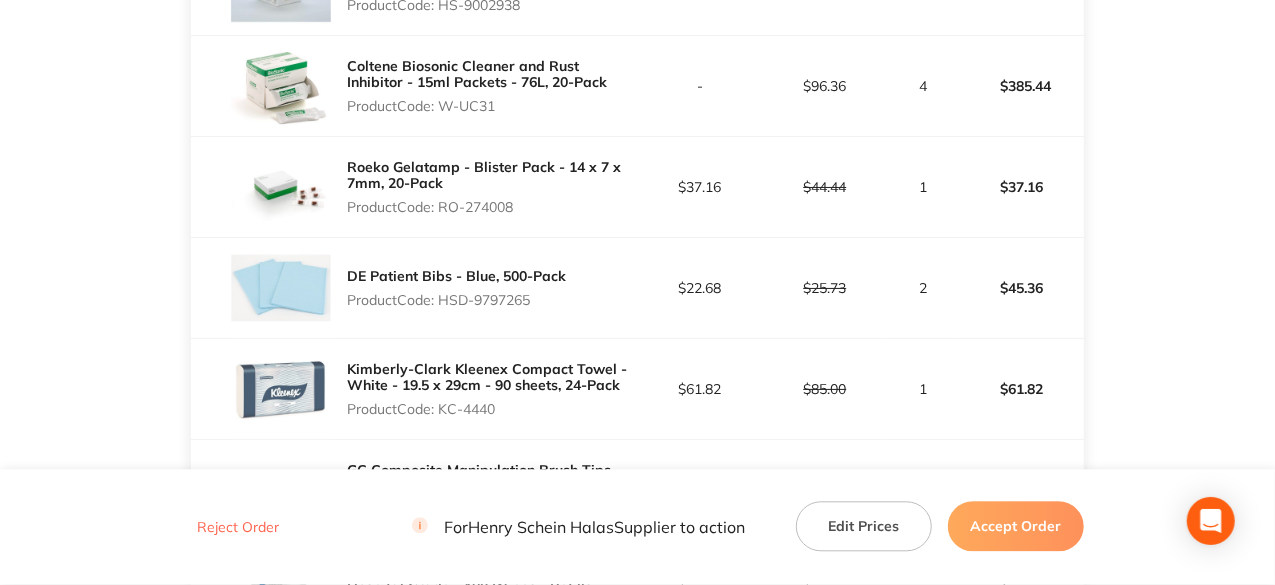 scroll, scrollTop: 2135, scrollLeft: 0, axis: vertical 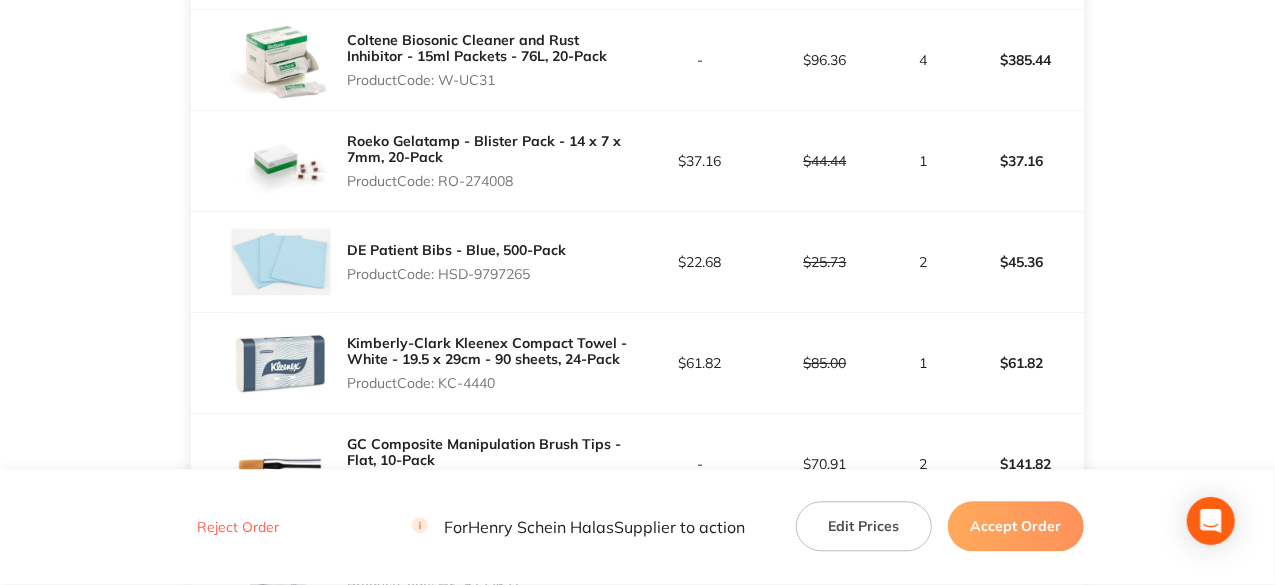 drag, startPoint x: 503, startPoint y: 88, endPoint x: 444, endPoint y: 85, distance: 59.07622 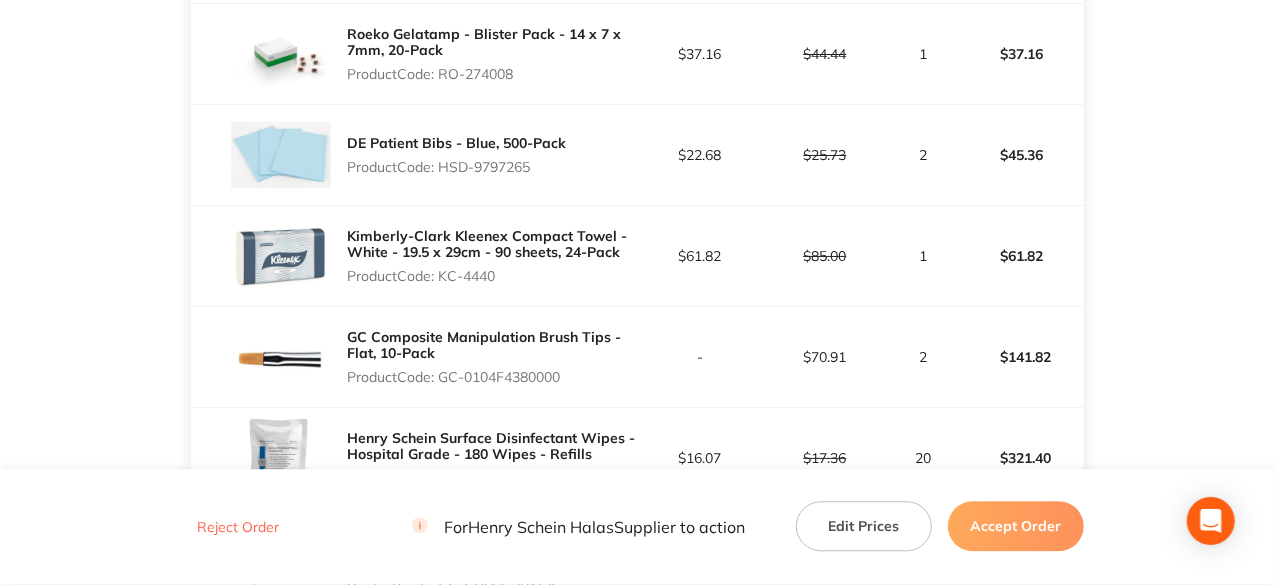 scroll, scrollTop: 2250, scrollLeft: 0, axis: vertical 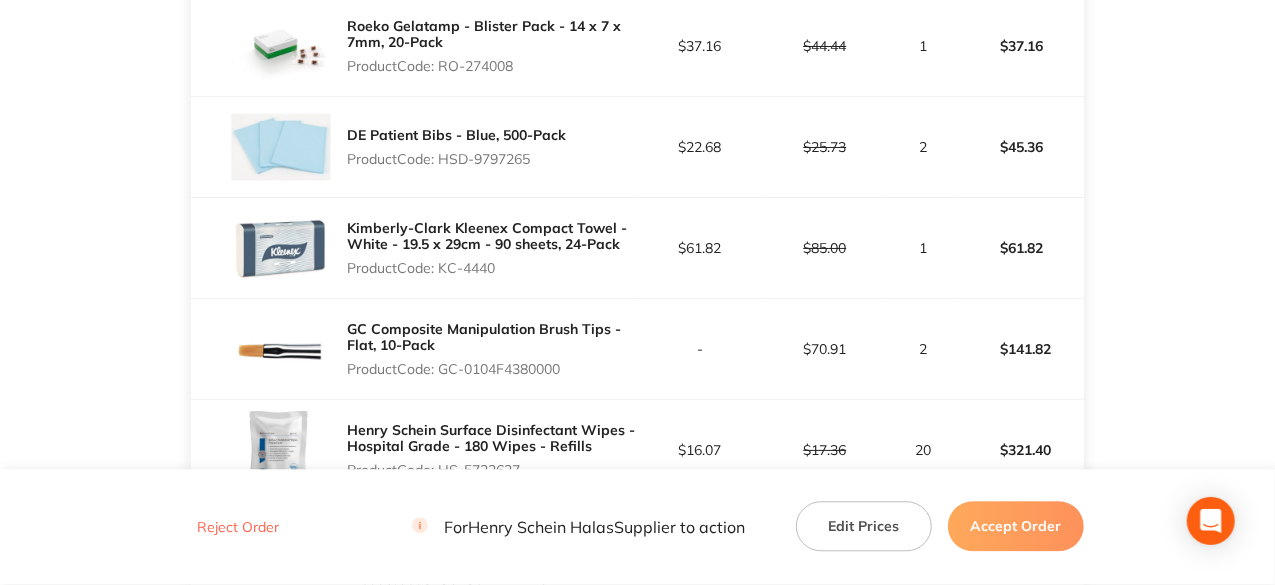 drag, startPoint x: 528, startPoint y: 76, endPoint x: 442, endPoint y: 76, distance: 86 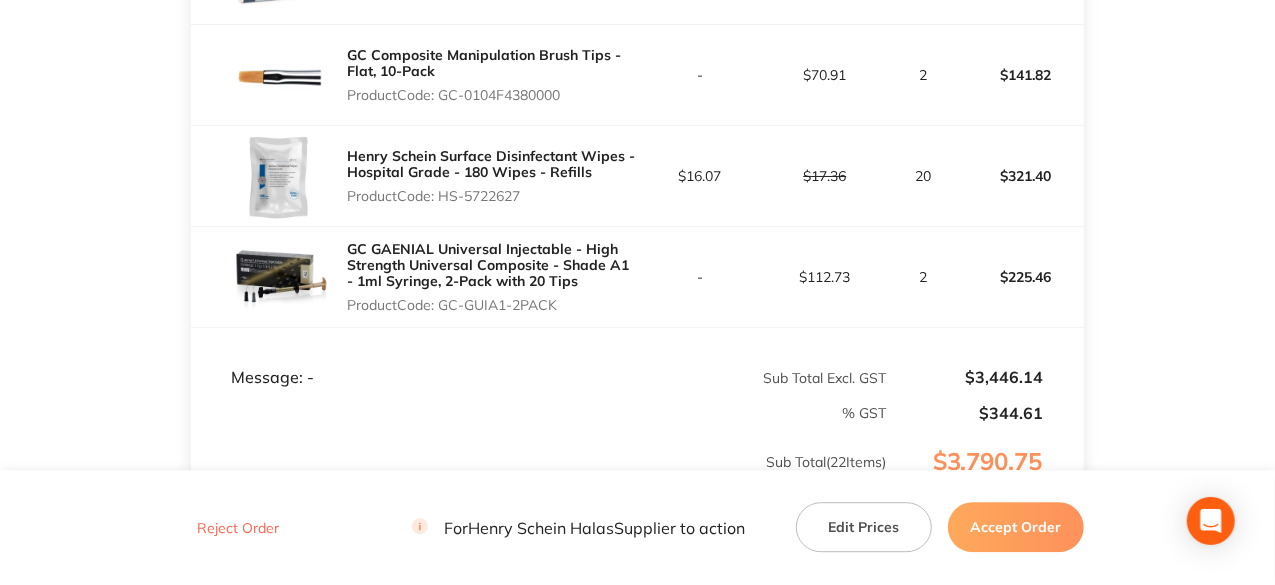 scroll, scrollTop: 2540, scrollLeft: 0, axis: vertical 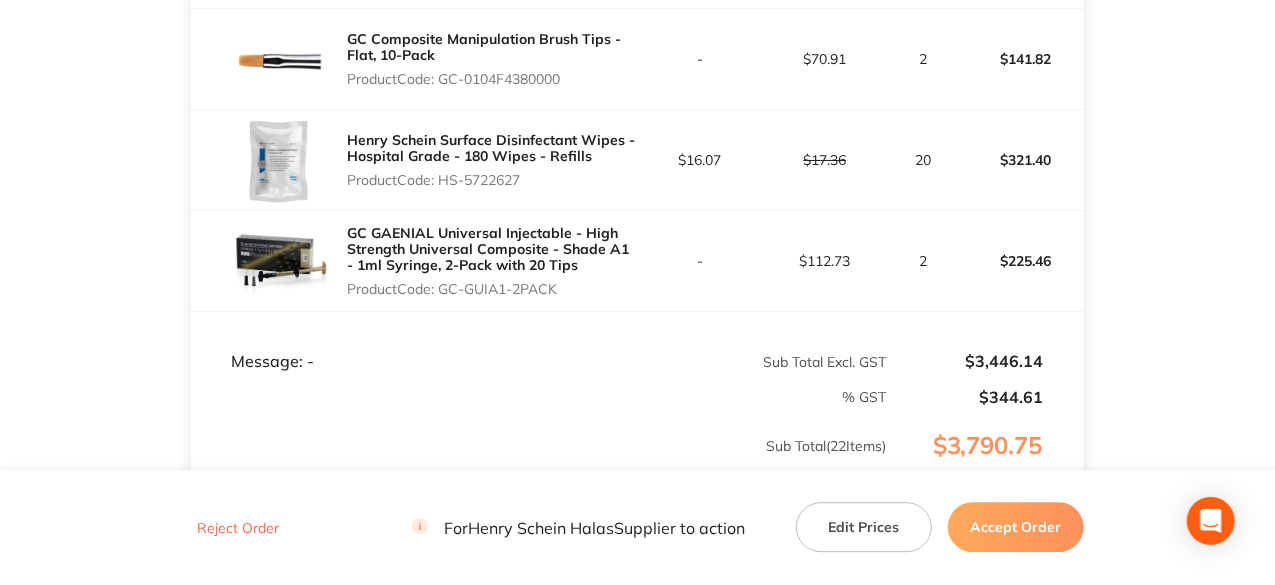 drag, startPoint x: 528, startPoint y: 190, endPoint x: 442, endPoint y: 190, distance: 86 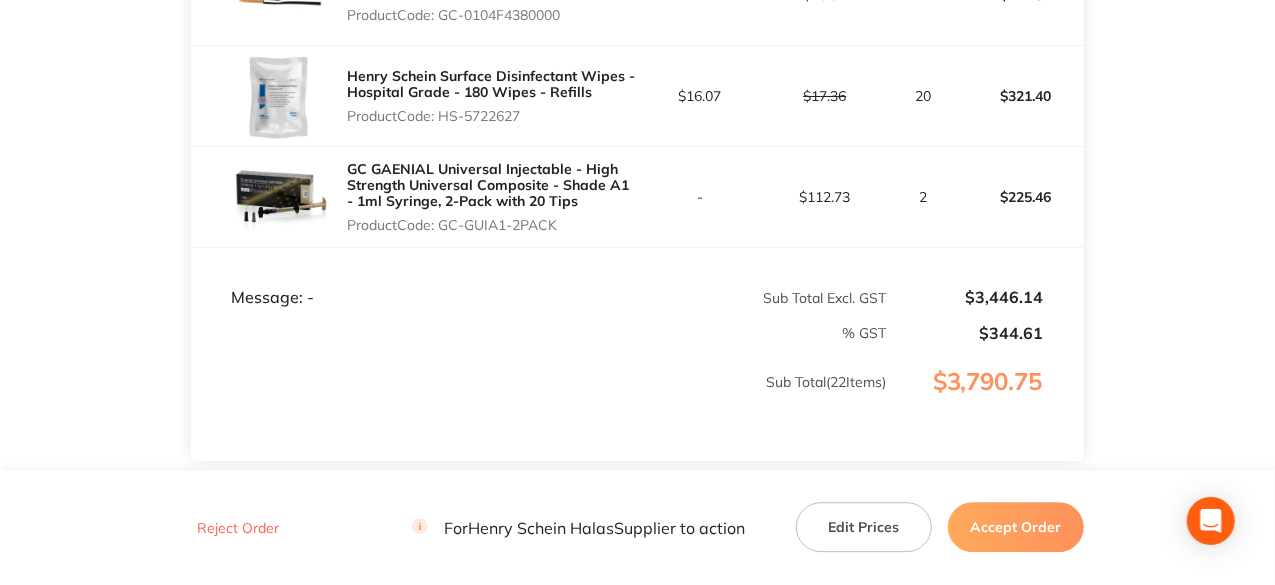 scroll, scrollTop: 2635, scrollLeft: 0, axis: vertical 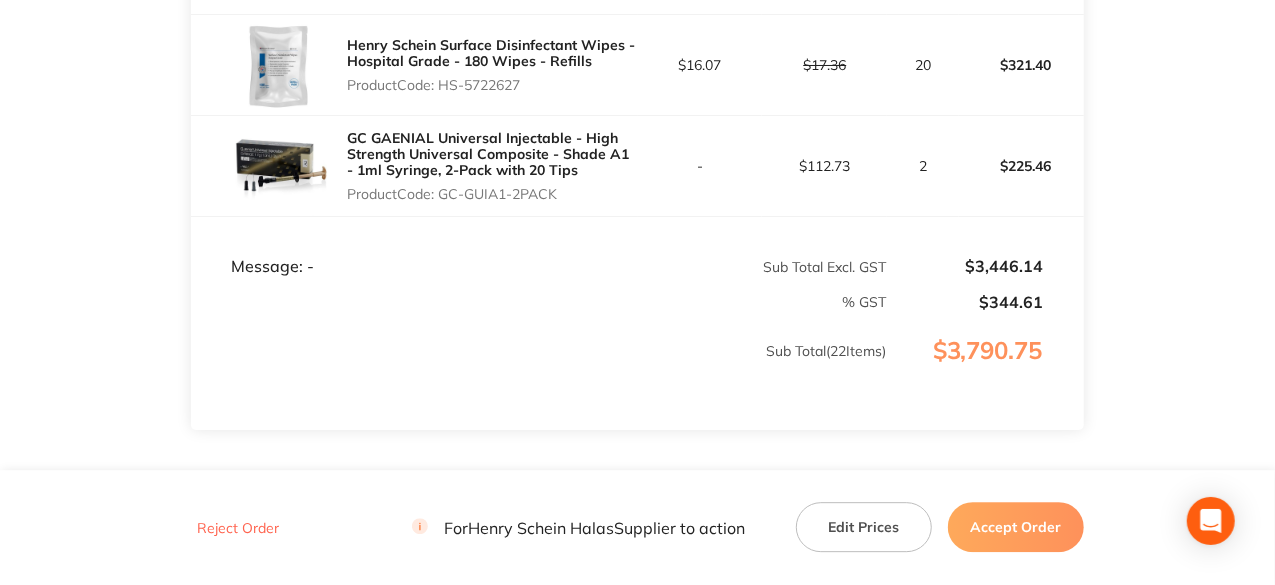 click on "Accept Order" at bounding box center (1016, 527) 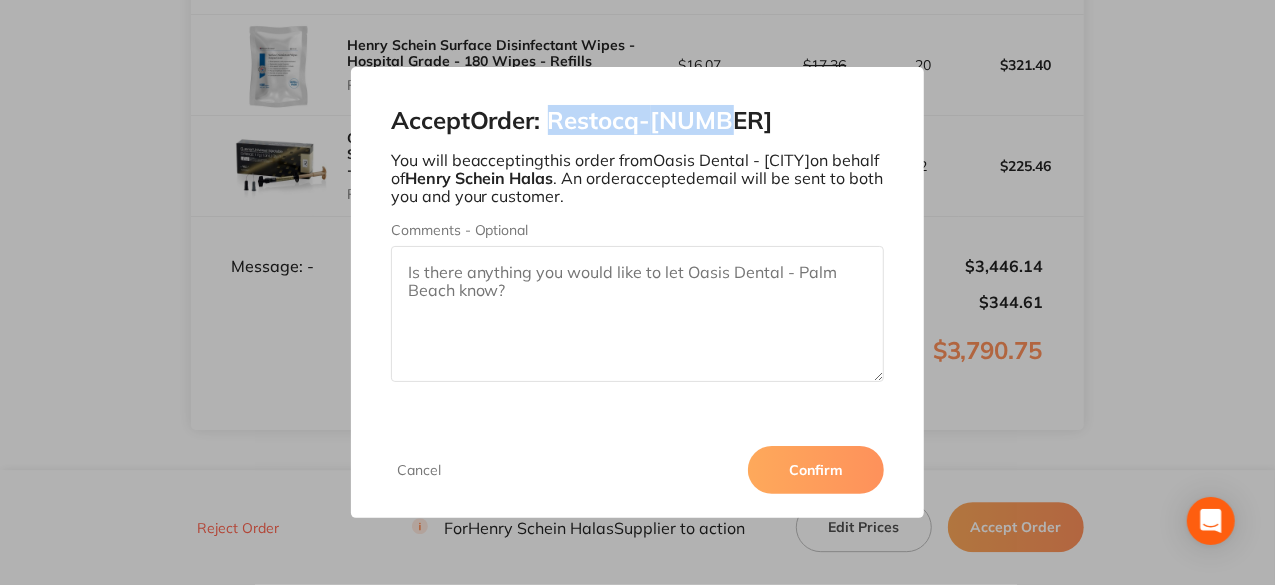 drag, startPoint x: 734, startPoint y: 120, endPoint x: 556, endPoint y: 103, distance: 178.80995 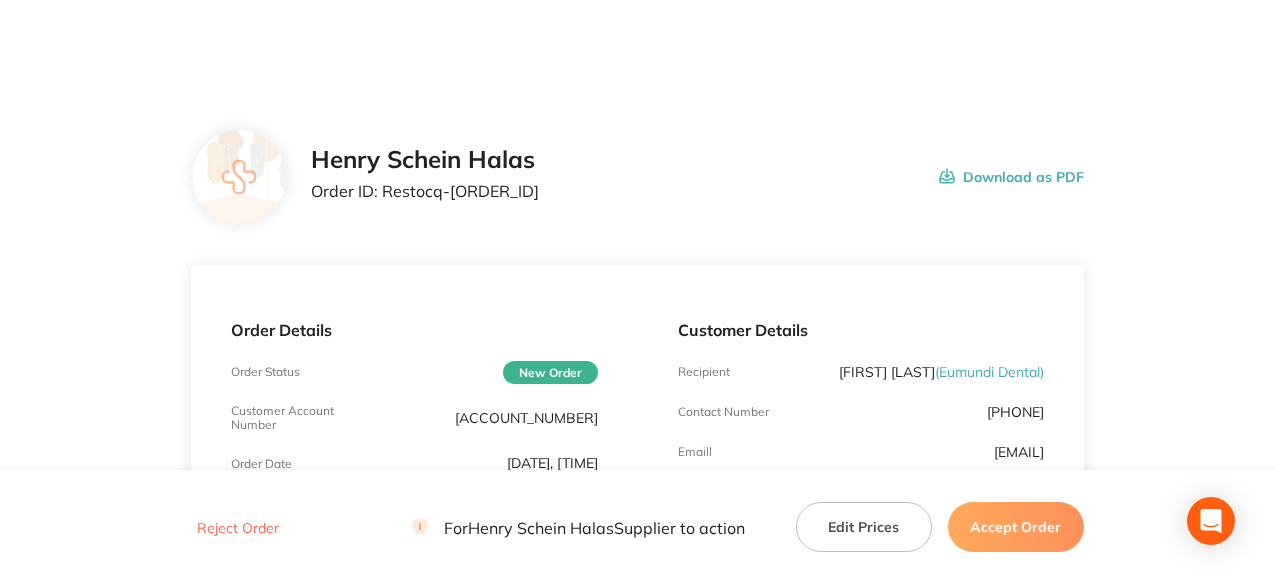 scroll, scrollTop: 0, scrollLeft: 0, axis: both 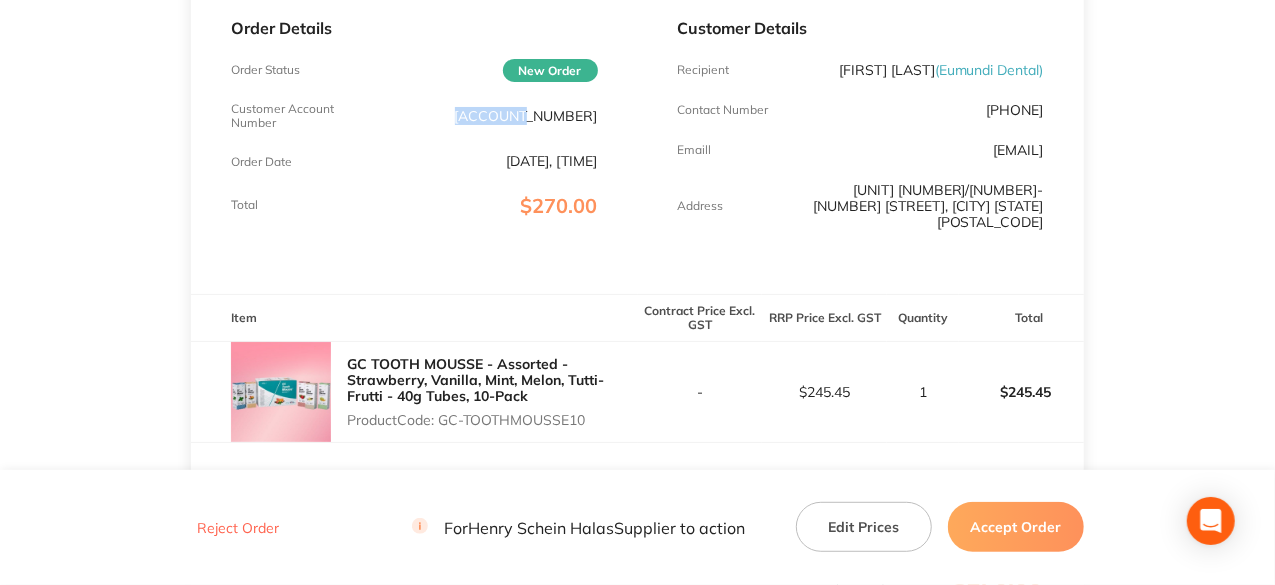 drag, startPoint x: 601, startPoint y: 113, endPoint x: 530, endPoint y: 116, distance: 71.063354 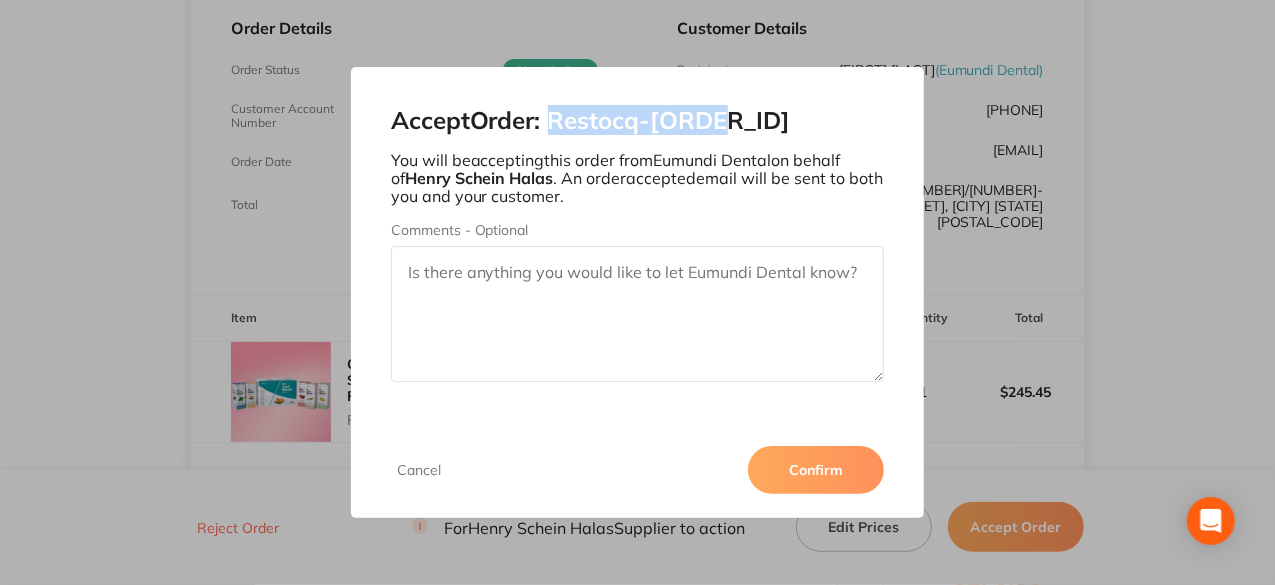 drag, startPoint x: 740, startPoint y: 119, endPoint x: 557, endPoint y: 111, distance: 183.17477 